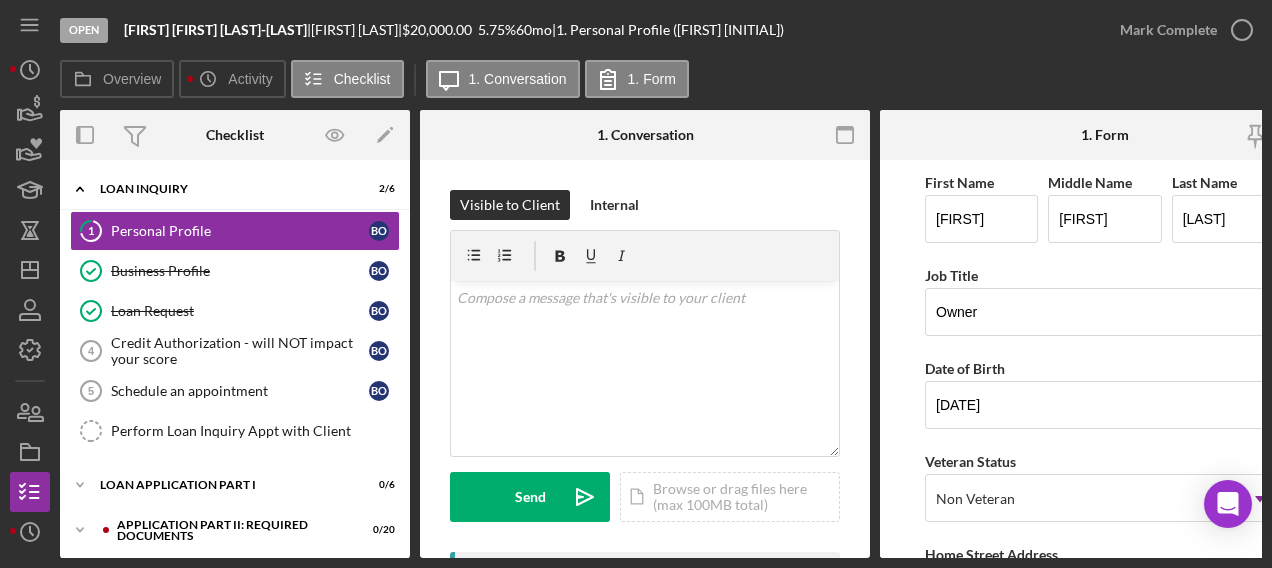 scroll, scrollTop: 0, scrollLeft: 0, axis: both 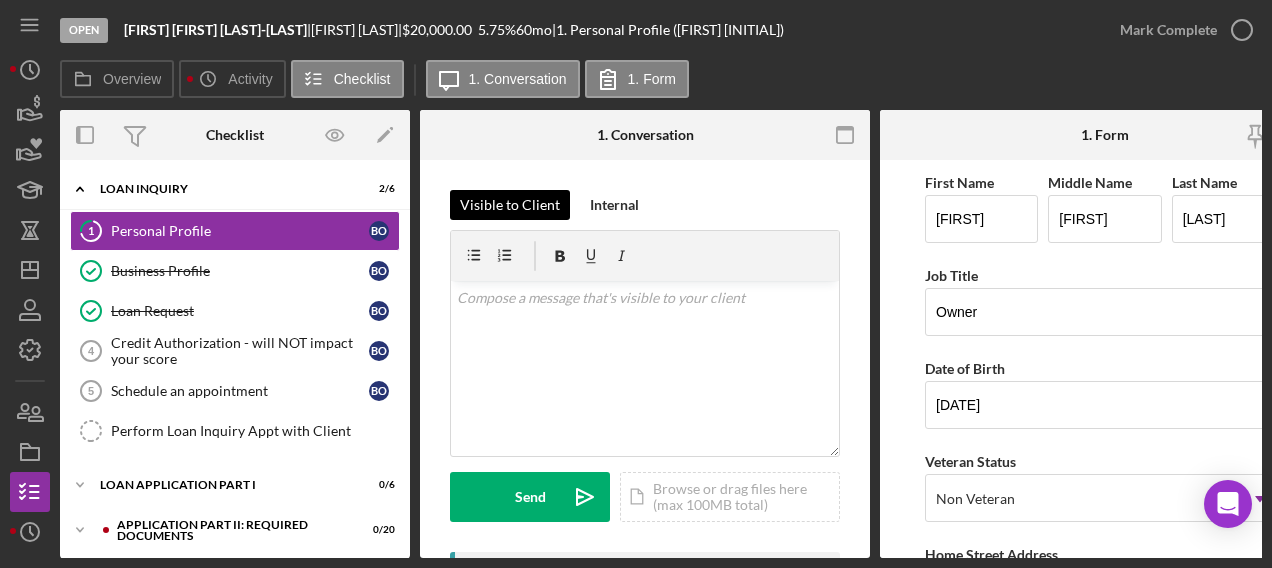 click on "Visible to Client" at bounding box center [510, 205] 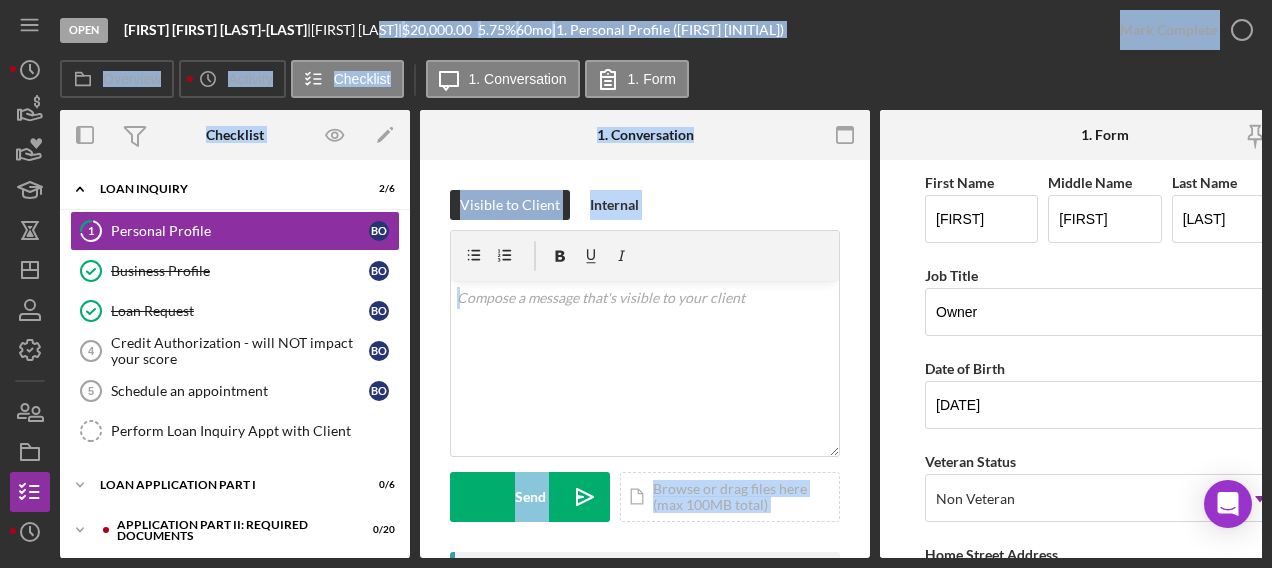 drag, startPoint x: 390, startPoint y: 0, endPoint x: 444, endPoint y: 611, distance: 613.3816 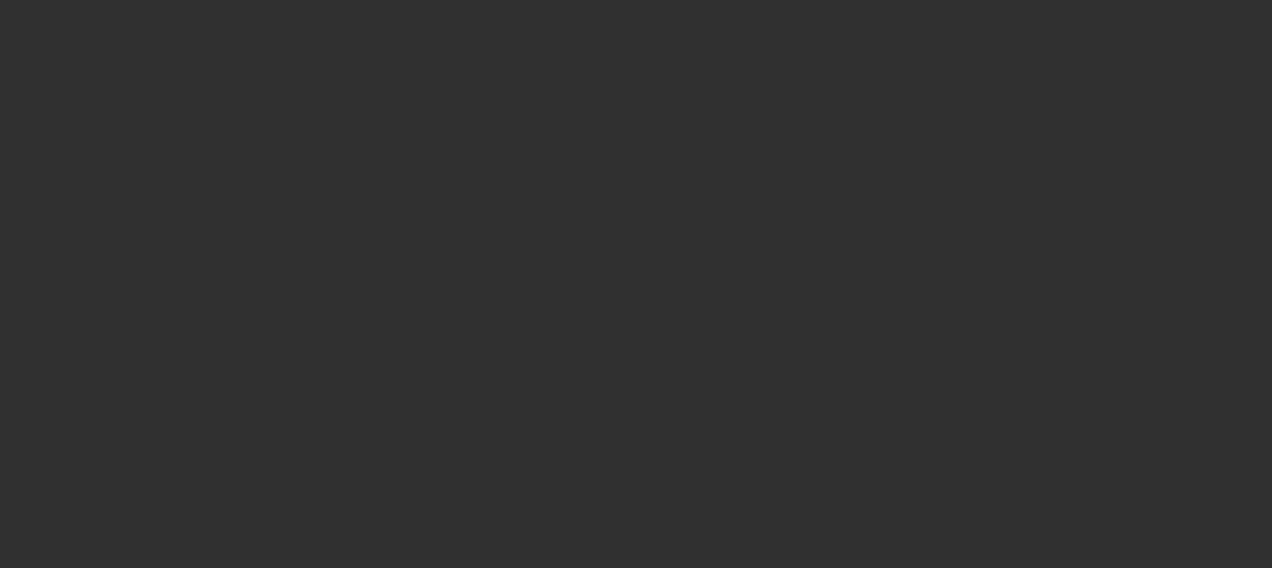 scroll, scrollTop: 0, scrollLeft: 0, axis: both 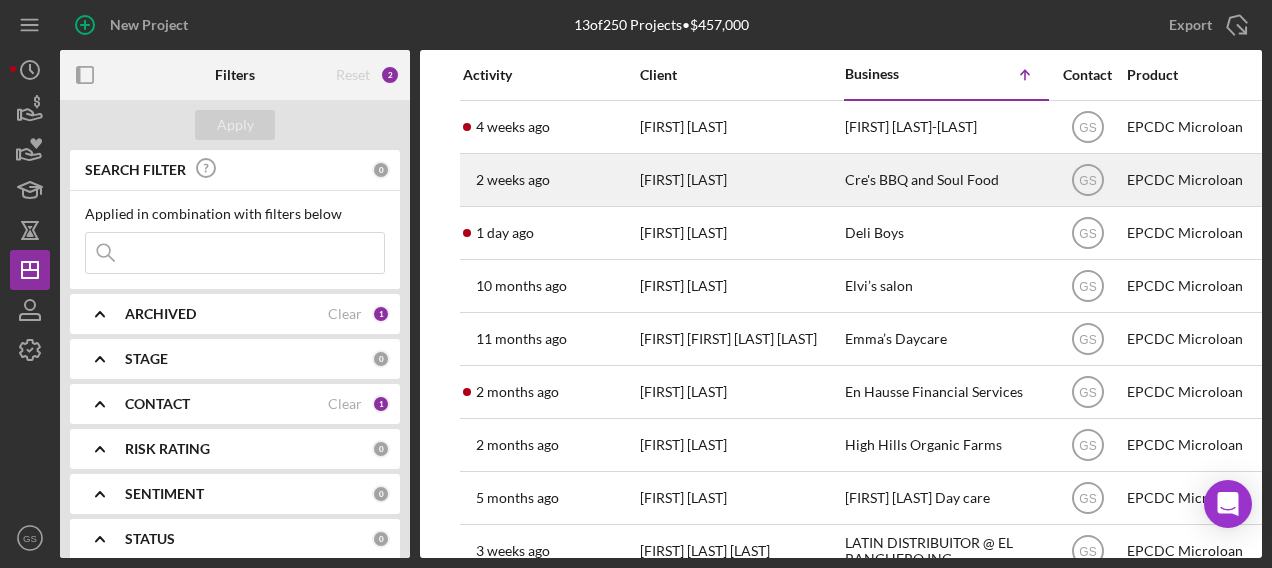 click on "[FIRST] [LAST]" at bounding box center (740, 180) 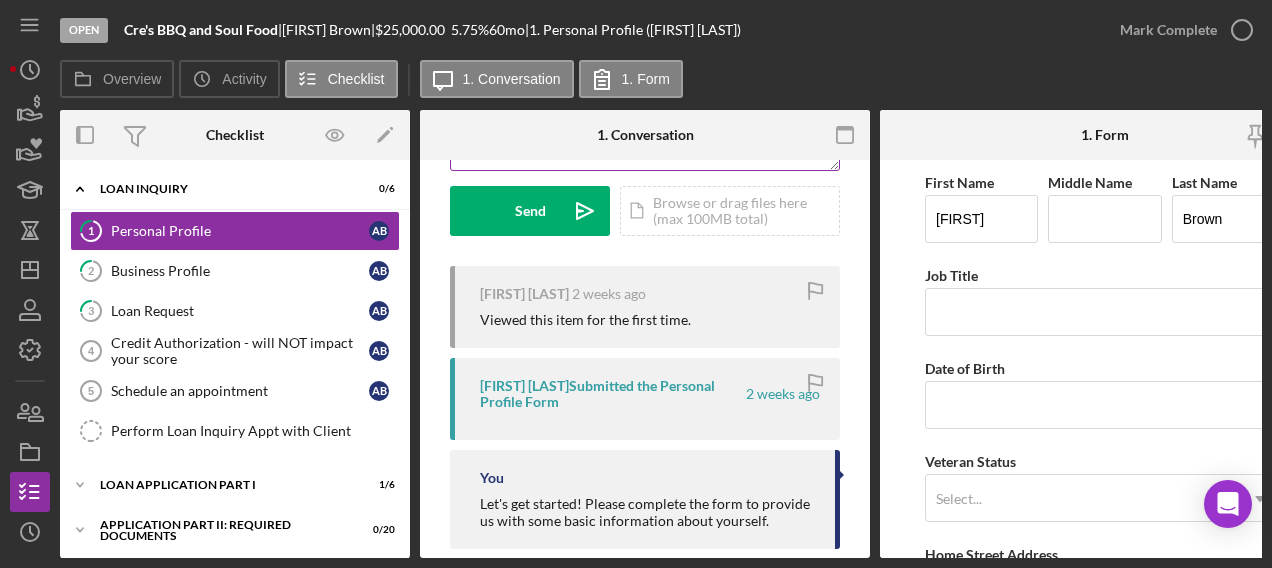 scroll, scrollTop: 322, scrollLeft: 0, axis: vertical 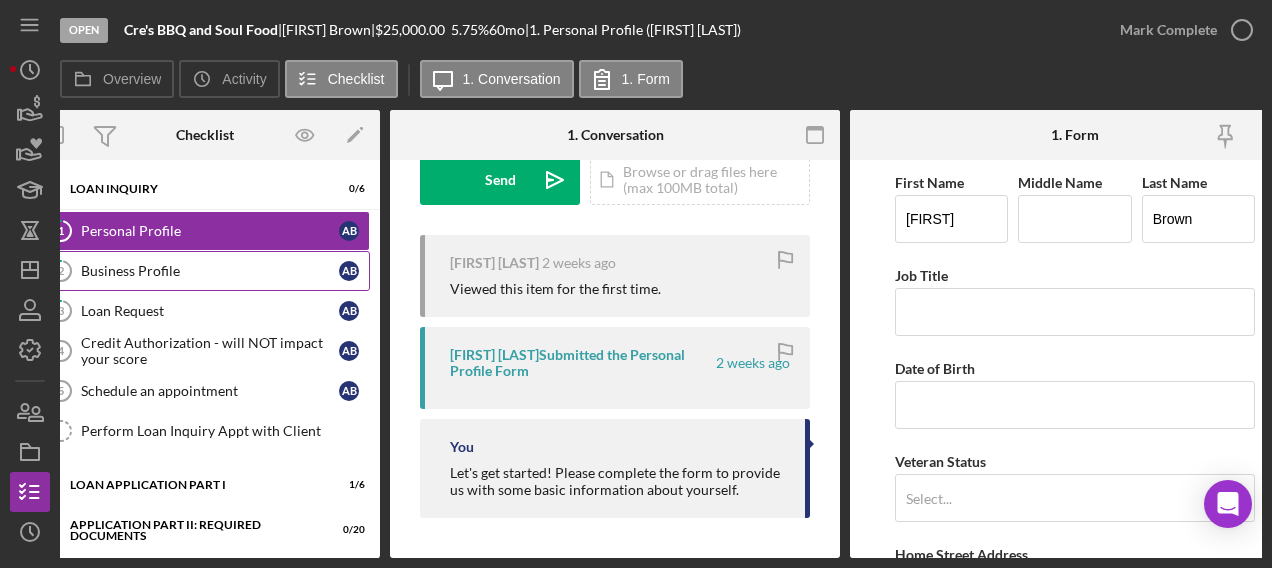 click on "Business Profile" at bounding box center [210, 271] 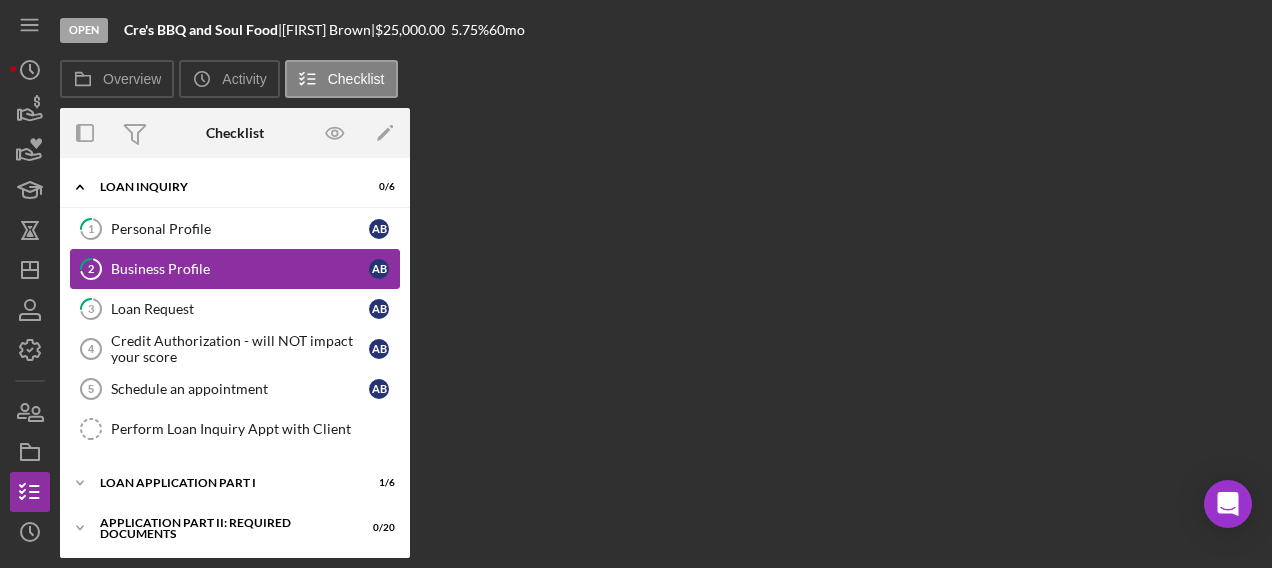 scroll, scrollTop: 0, scrollLeft: 0, axis: both 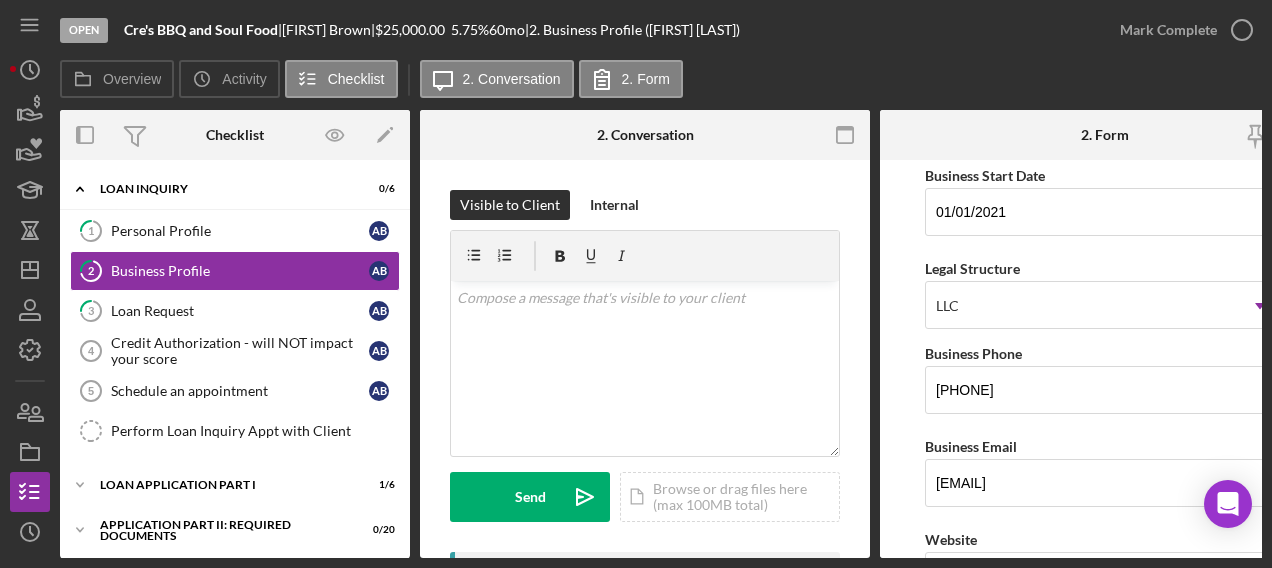 click on "Icon/Menu Icon/Dashboard Dashboard Navigation Divider Mobile Checklist Navigation Divider Mobile 2 Icon/Message Icon/Overflow Call [FIRST] [LAST] Mark Complete Mark Complete  Project Overview Icon/Link   Copy File Request Link  Chat with Support Icon/Menu Close  Close Call [FIRST] [LAST] Mark Complete Mark Complete  Project Overview Icon/Link   Copy File Request Link  Chat with Support Icon/History Activity Loans Grants Educational Long-Term Icon/Dashboard Dashboard Clients Product Templates People Project Overview Checklist Icon/History History Documents Document Templates Icon/User Photo GS [FIRST] [LAST] Icon/Overflow Account Settings Chat with Support Support Articles Logout Icon/Menu Close  Close Account Settings Chat with Support Support Articles Logout" at bounding box center (35, 279) 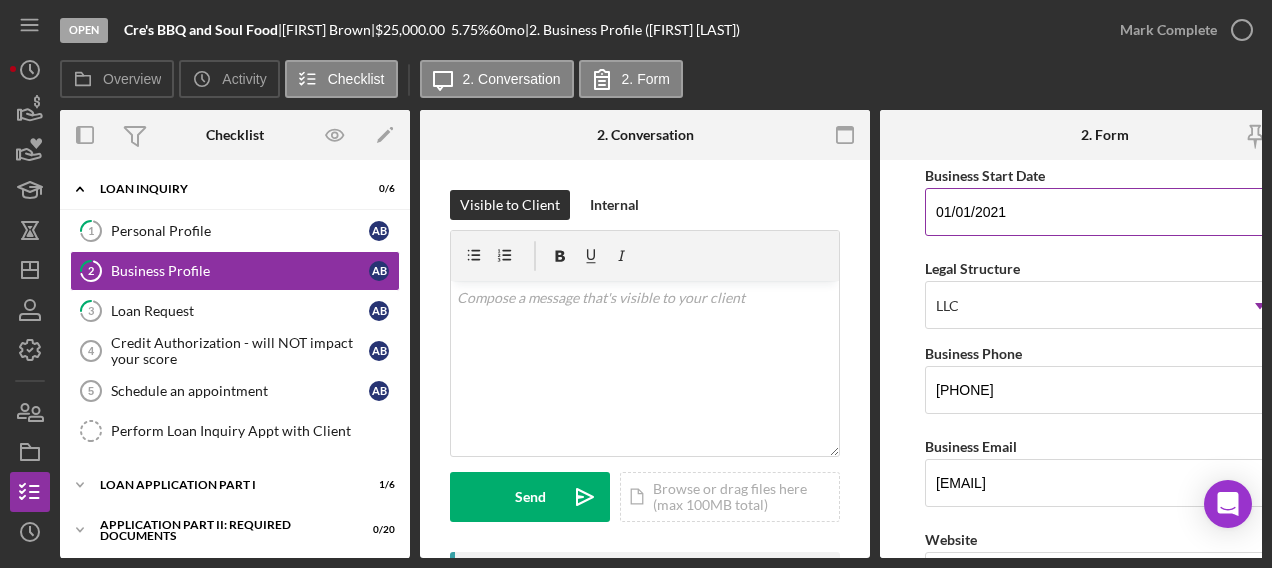 scroll, scrollTop: 0, scrollLeft: 0, axis: both 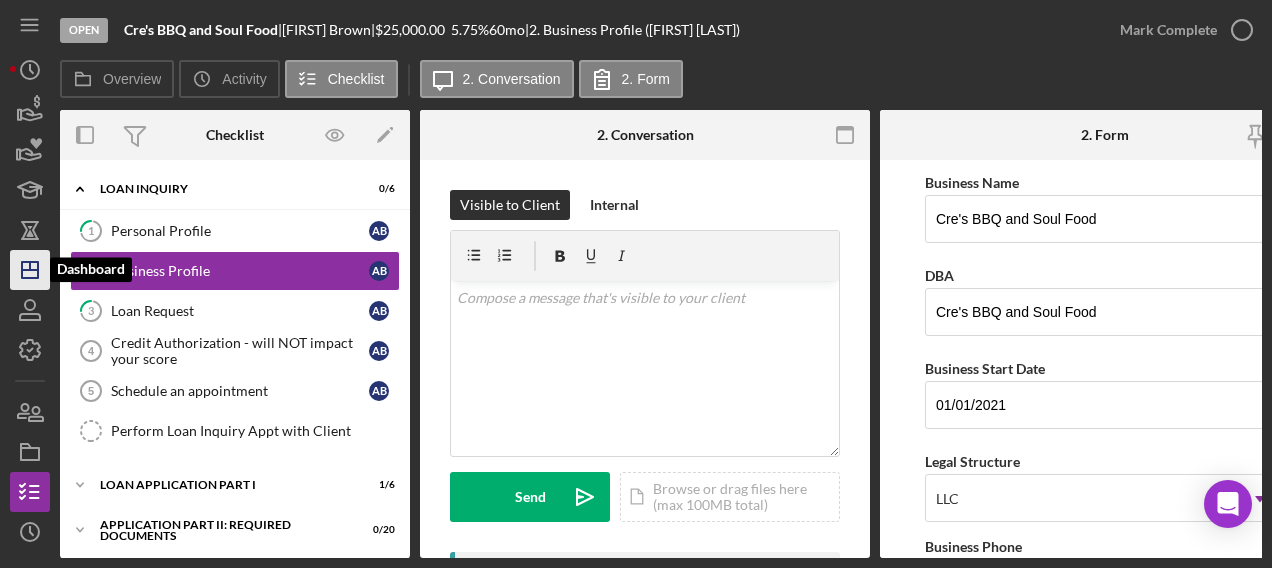 click on "Icon/Dashboard" 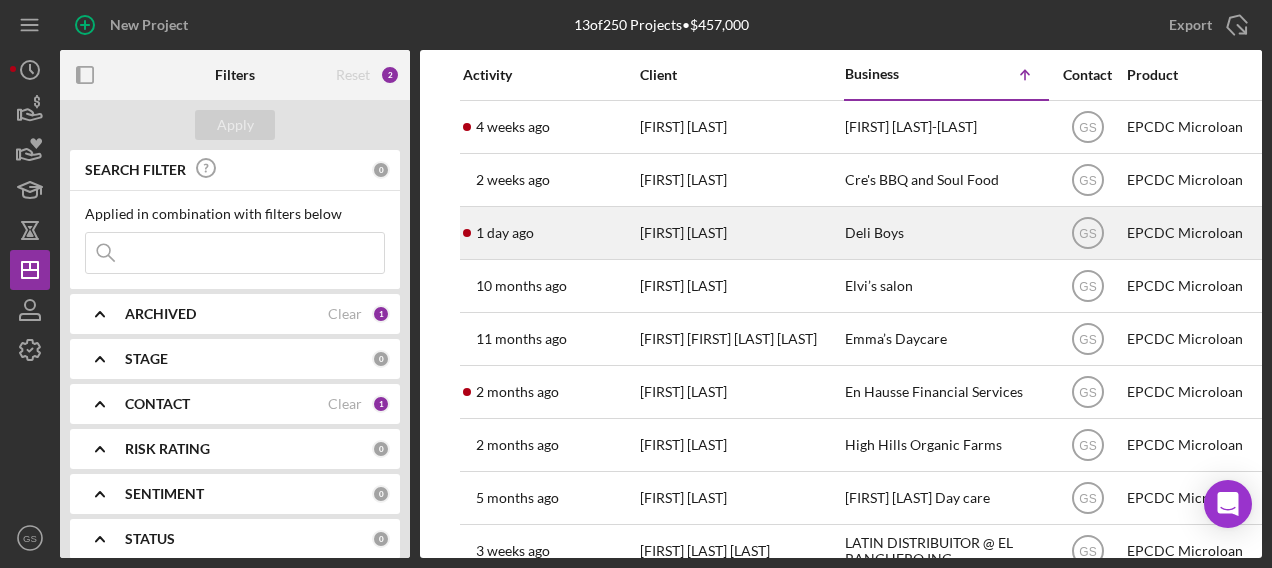 click on "1 day ago [FIRST] [LAST]" at bounding box center (550, 233) 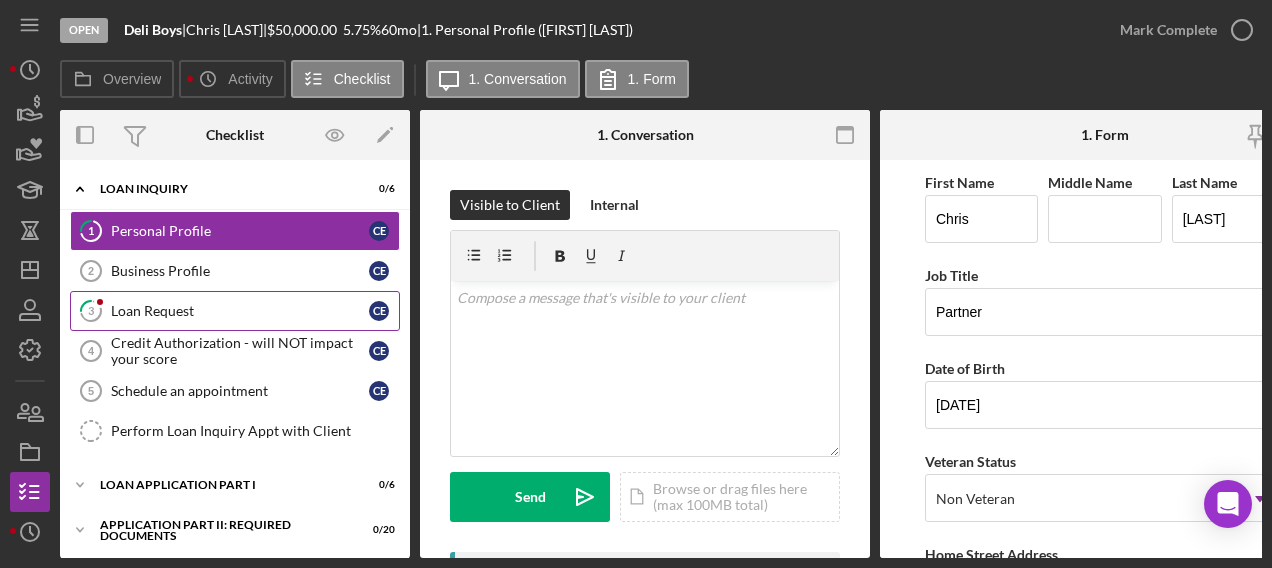 click on "Loan Request" at bounding box center [240, 311] 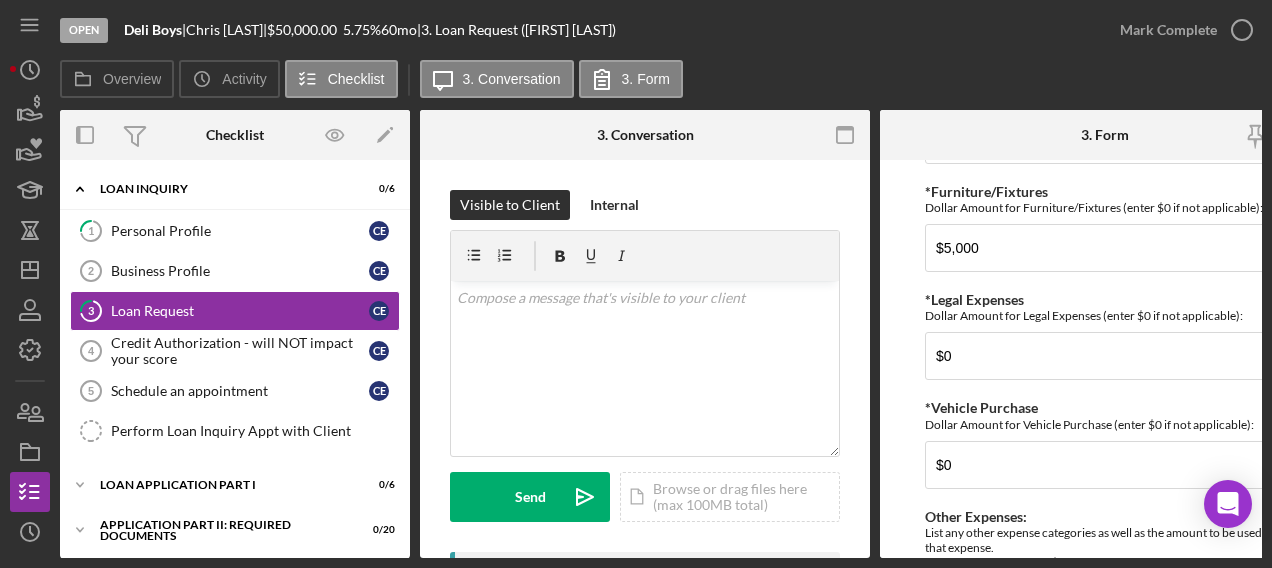 scroll, scrollTop: 2207, scrollLeft: 0, axis: vertical 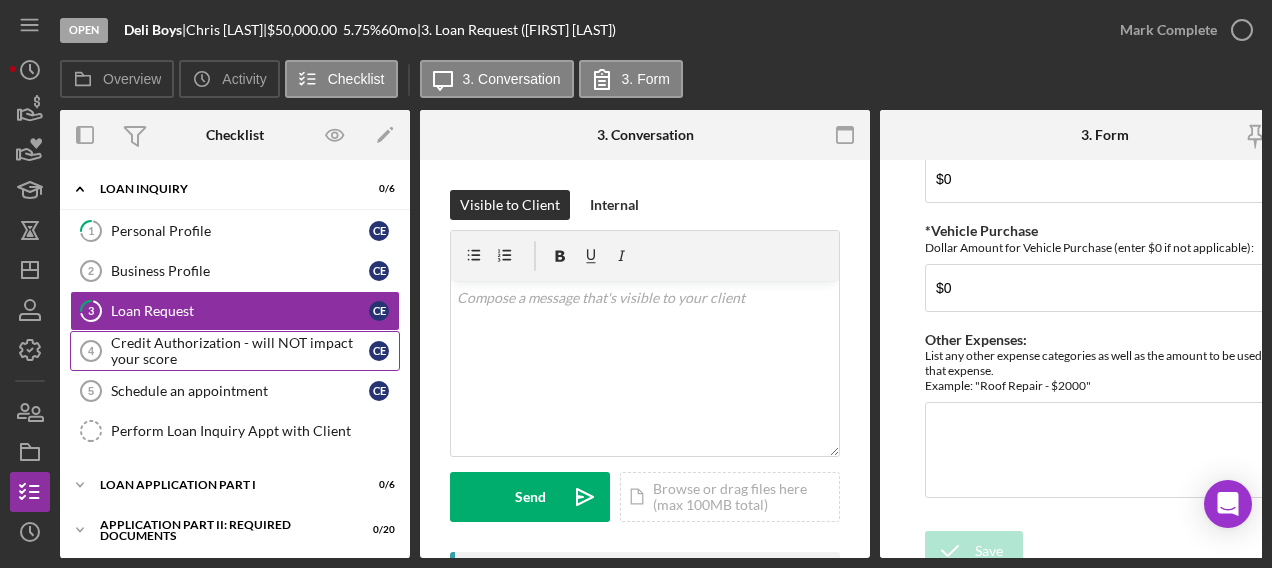 click on "Credit Authorization - will NOT impact your score" at bounding box center (240, 351) 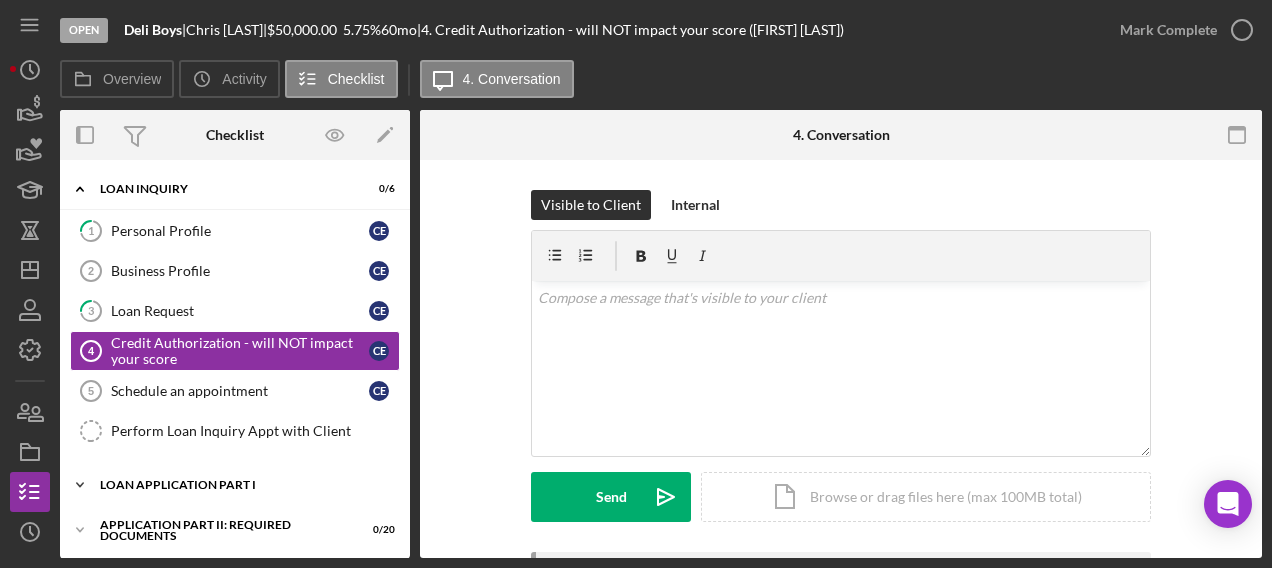 click on "Loan Application Part I" at bounding box center [242, 485] 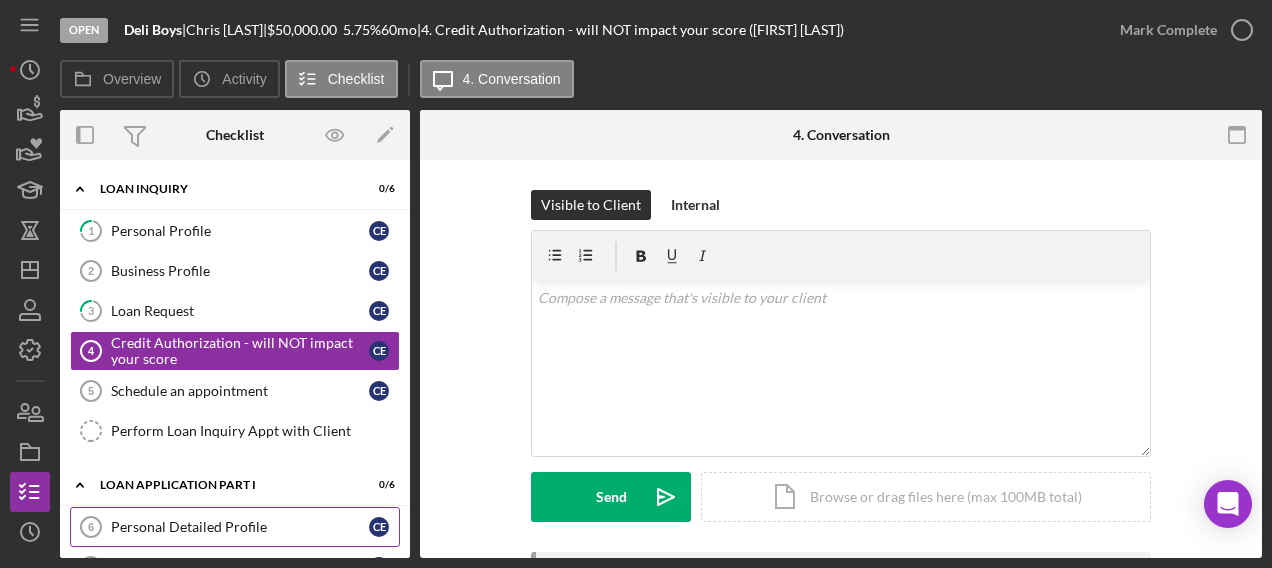click on "Personal Detailed Profile" at bounding box center [240, 527] 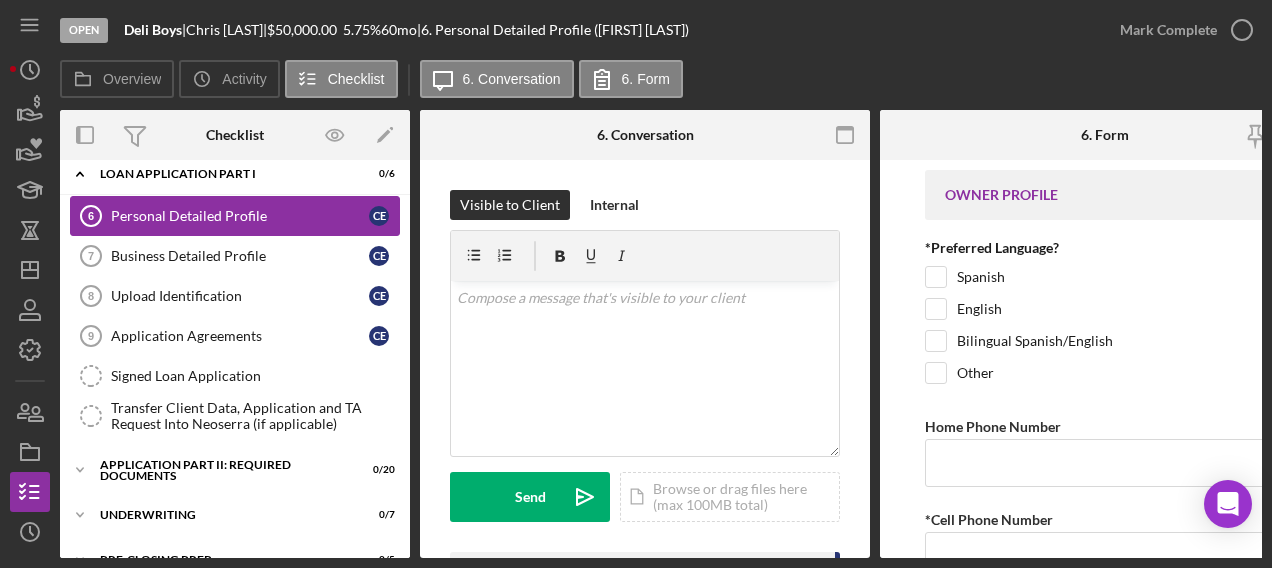 scroll, scrollTop: 316, scrollLeft: 0, axis: vertical 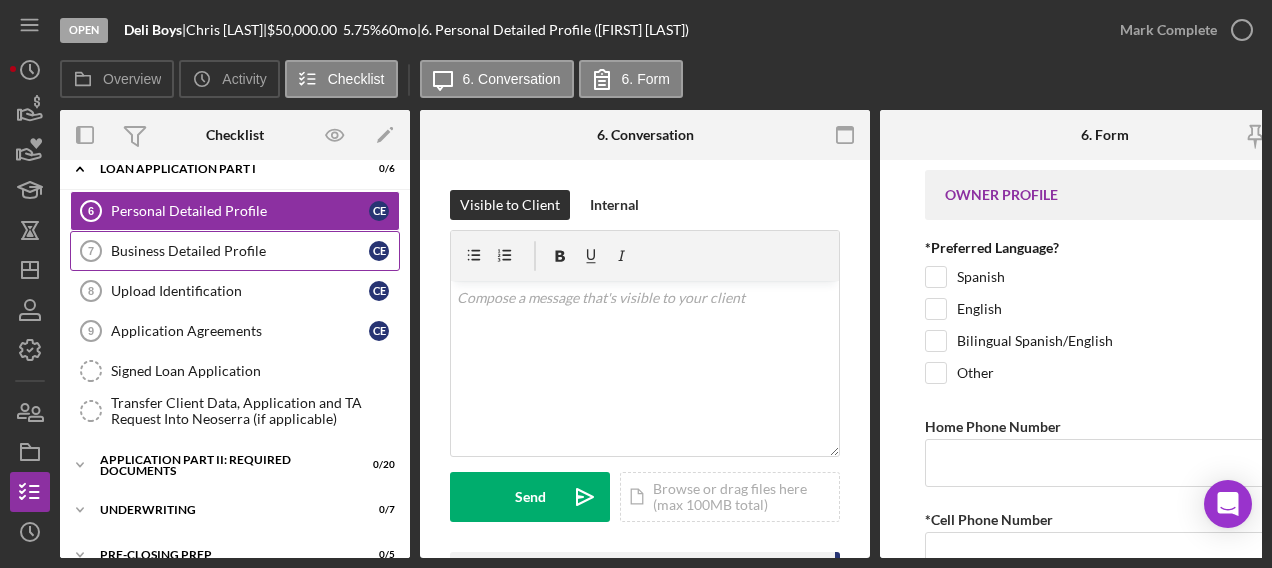 click on "Business Detailed Profile" at bounding box center [240, 251] 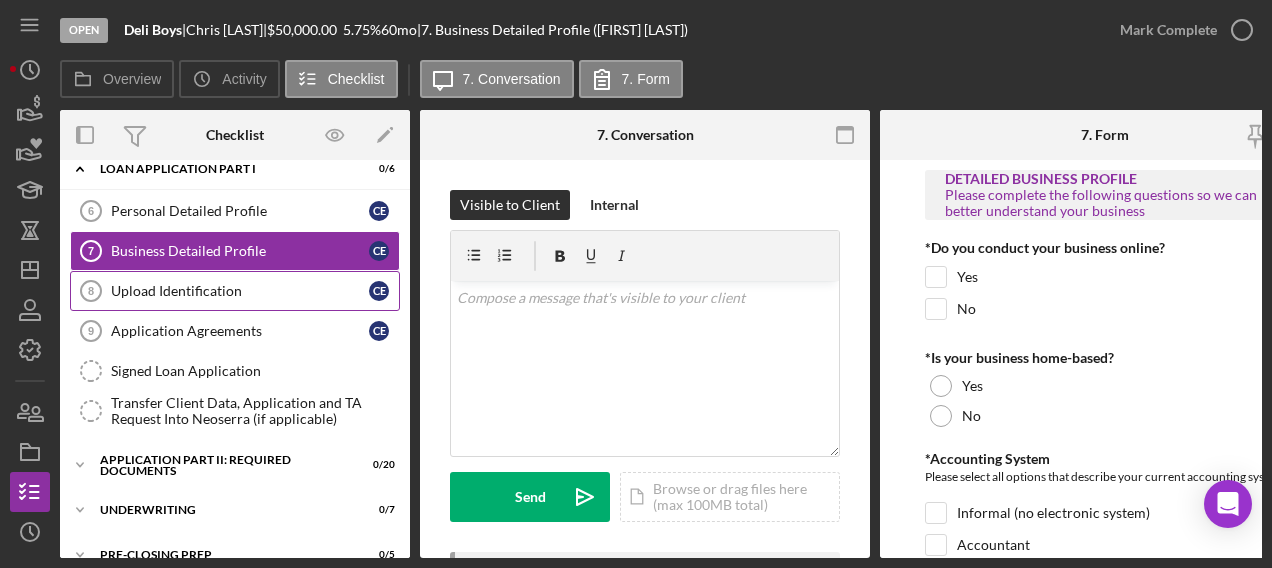 click on "Upload Identification" at bounding box center (240, 291) 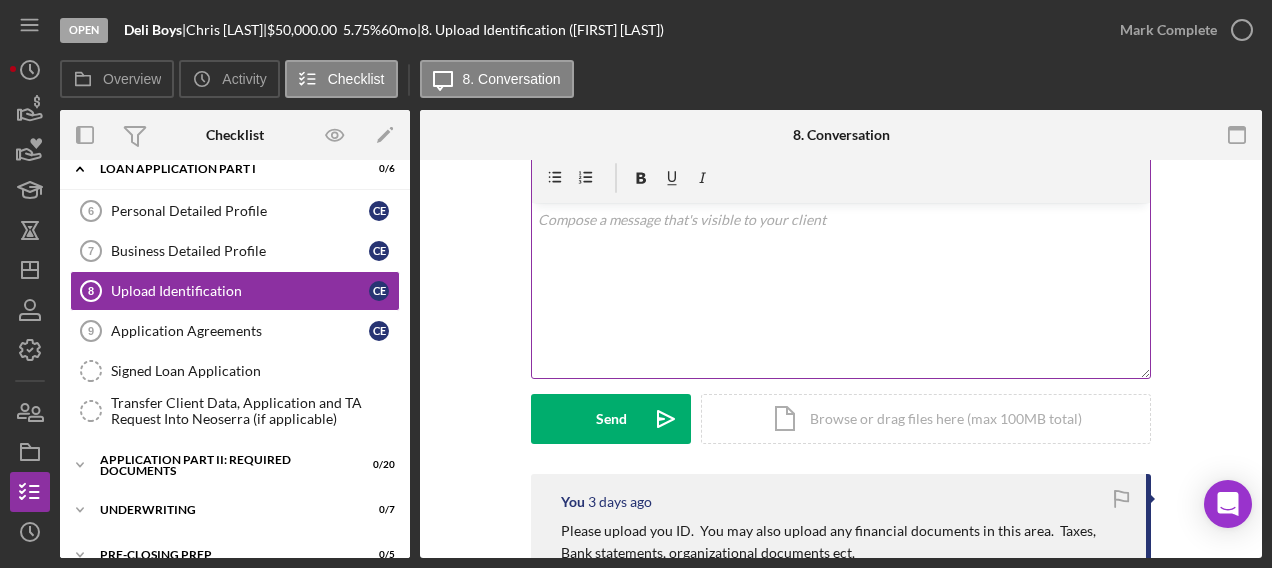 scroll, scrollTop: 75, scrollLeft: 0, axis: vertical 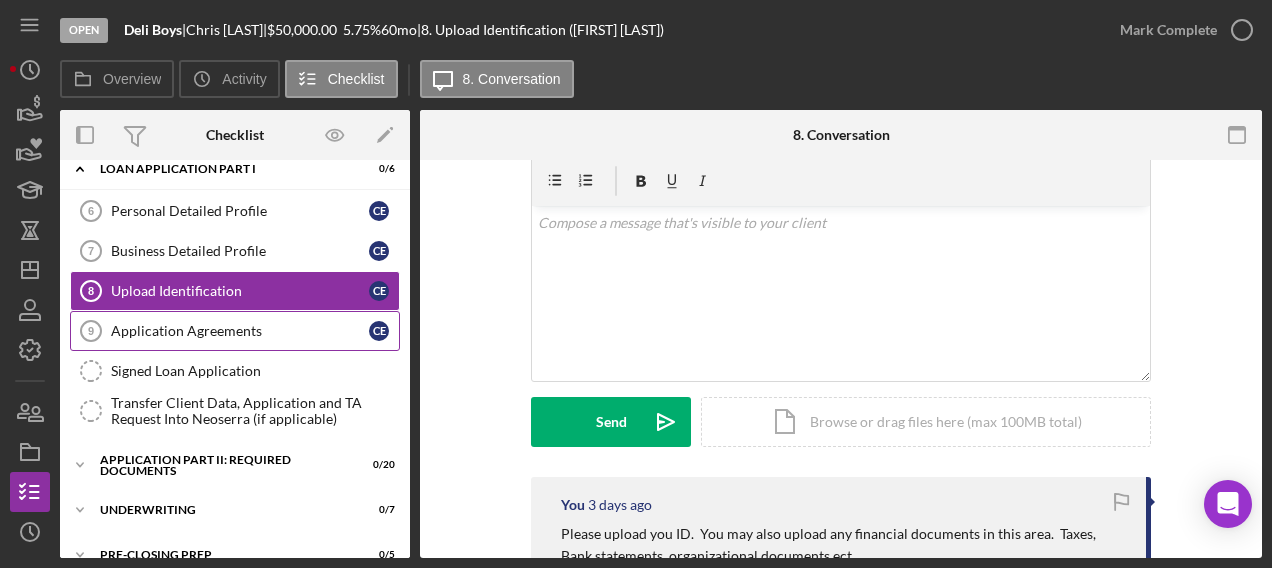 click on "Application Agreements" at bounding box center (240, 331) 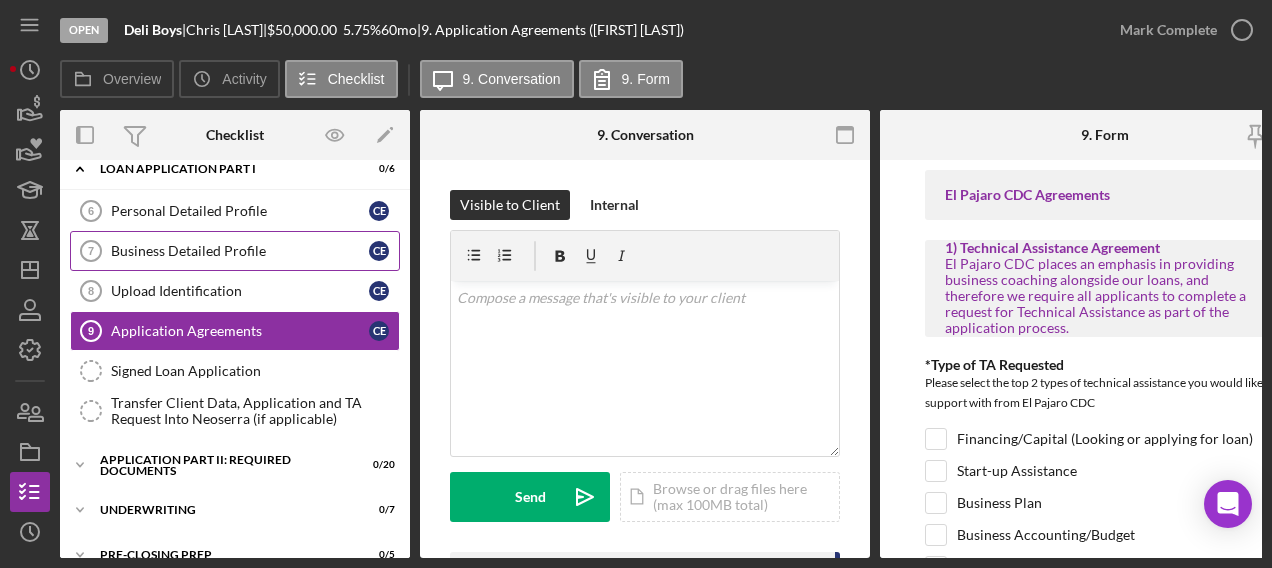 scroll, scrollTop: 431, scrollLeft: 0, axis: vertical 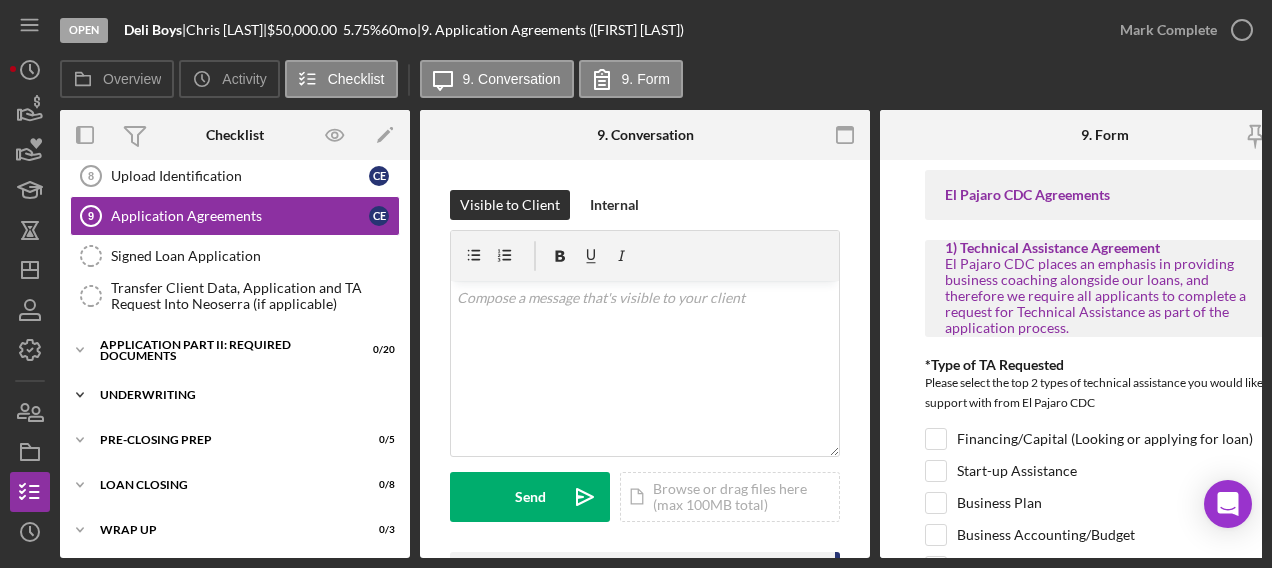 click on "Underwriting" at bounding box center [242, 395] 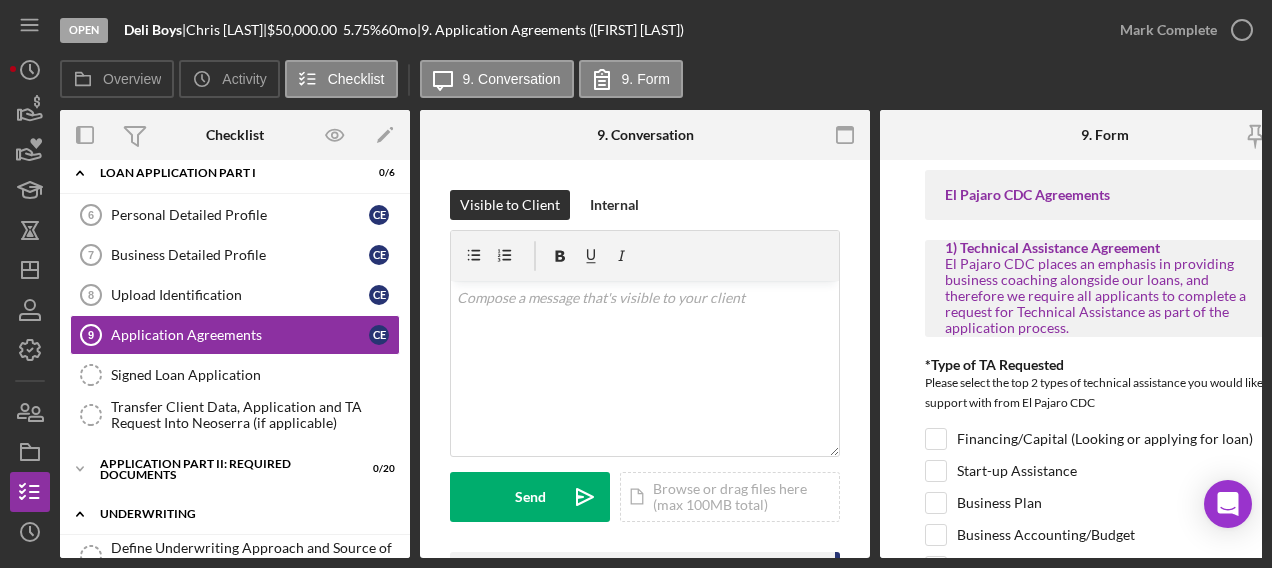 scroll, scrollTop: 0, scrollLeft: 0, axis: both 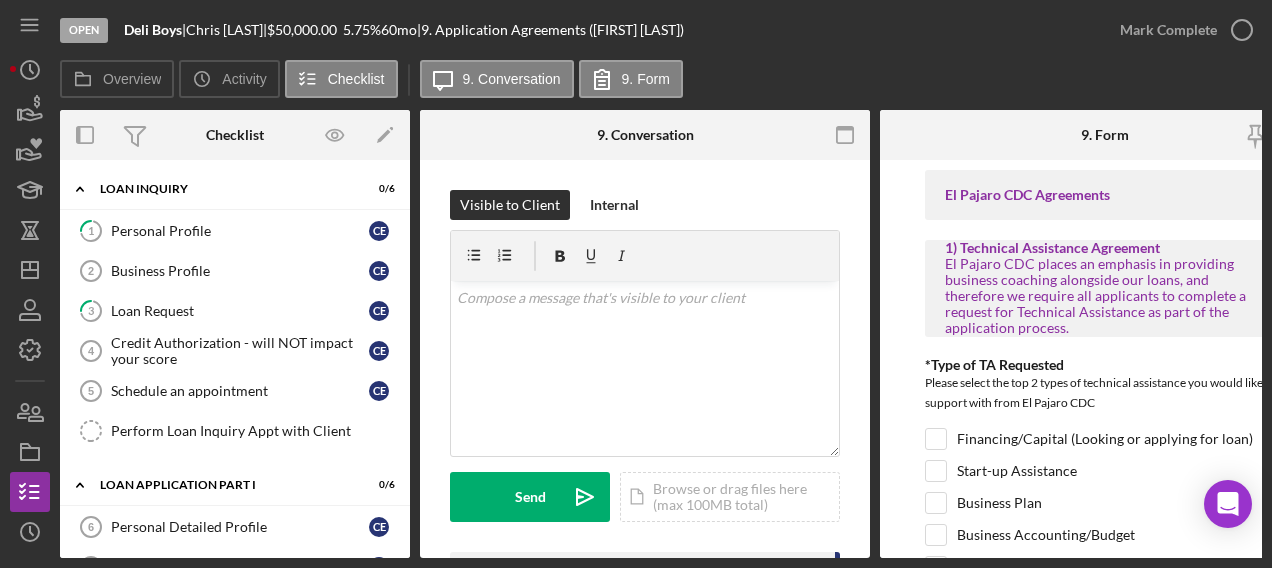 click on "Icon/Menu Icon/Dashboard Dashboard Navigation Divider Mobile Checklist Navigation Divider Mobile Application Agreements 9 Icon/Message Icon/Overflow Call [FIRST] Mark Complete Mark Complete  Project Overview Icon/Link   Copy File Request Link  Chat with Support Icon/Menu Close  Close Call [FIRST] Mark Complete Mark Complete  Project Overview Icon/Link   Copy File Request Link  Chat with Support Icon/History Activity Loans Grants Educational Long-Term Icon/Dashboard Dashboard Clients Product Templates People Project Overview Checklist Icon/History History Documents Document Templates Icon/User Photo GS [FIRST] [LAST] Icon/Overflow Account Settings Chat with Support Support Articles Logout Icon/Menu Close  Close Account Settings Chat with Support Support Articles Logout" at bounding box center (35, 279) 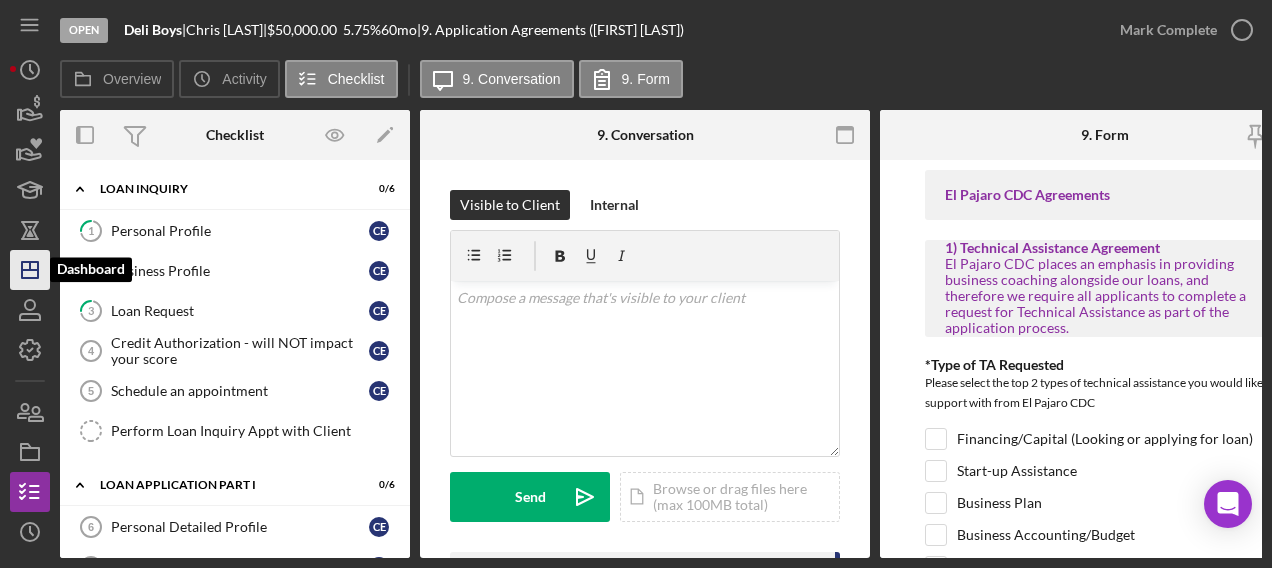 click 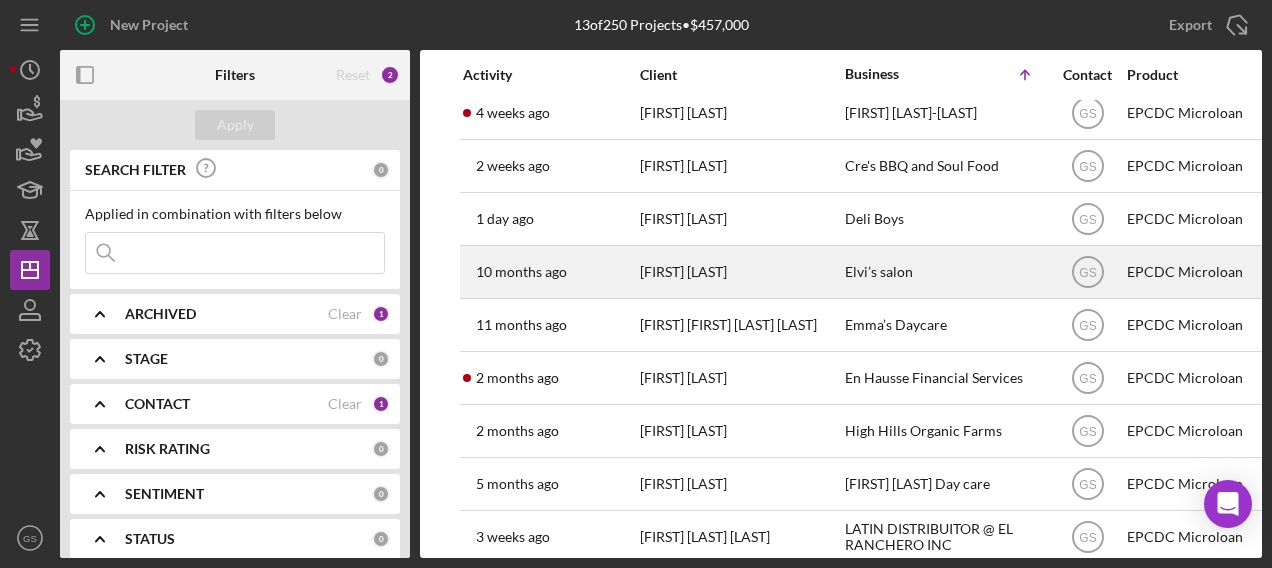 scroll, scrollTop: 0, scrollLeft: 0, axis: both 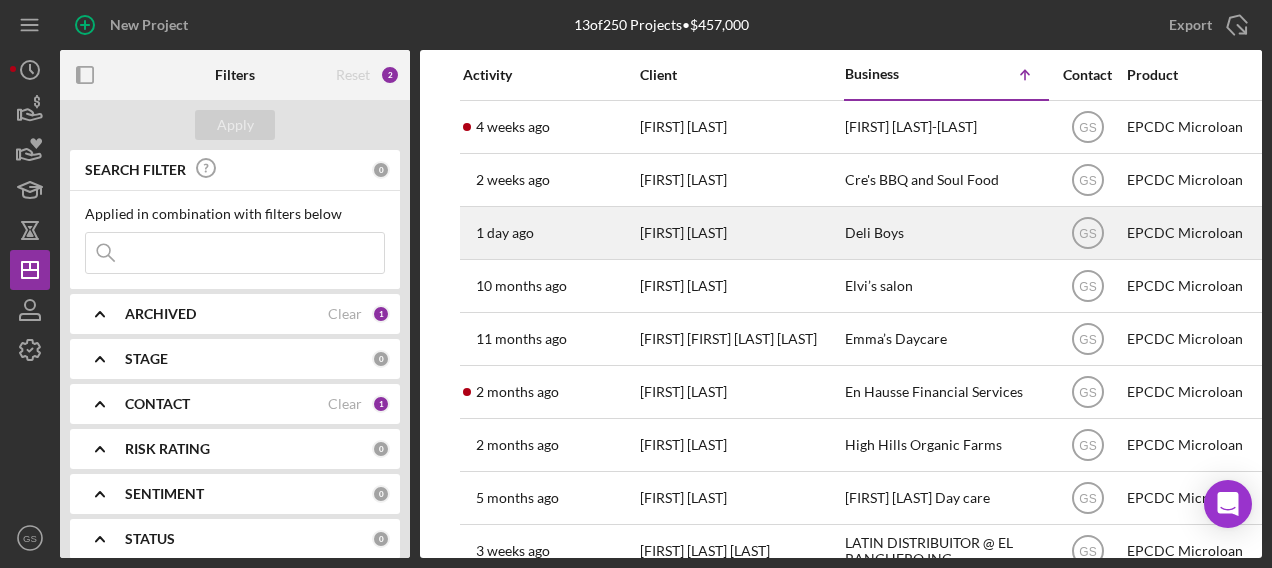 click on "[FIRST] [LAST]" at bounding box center (740, 233) 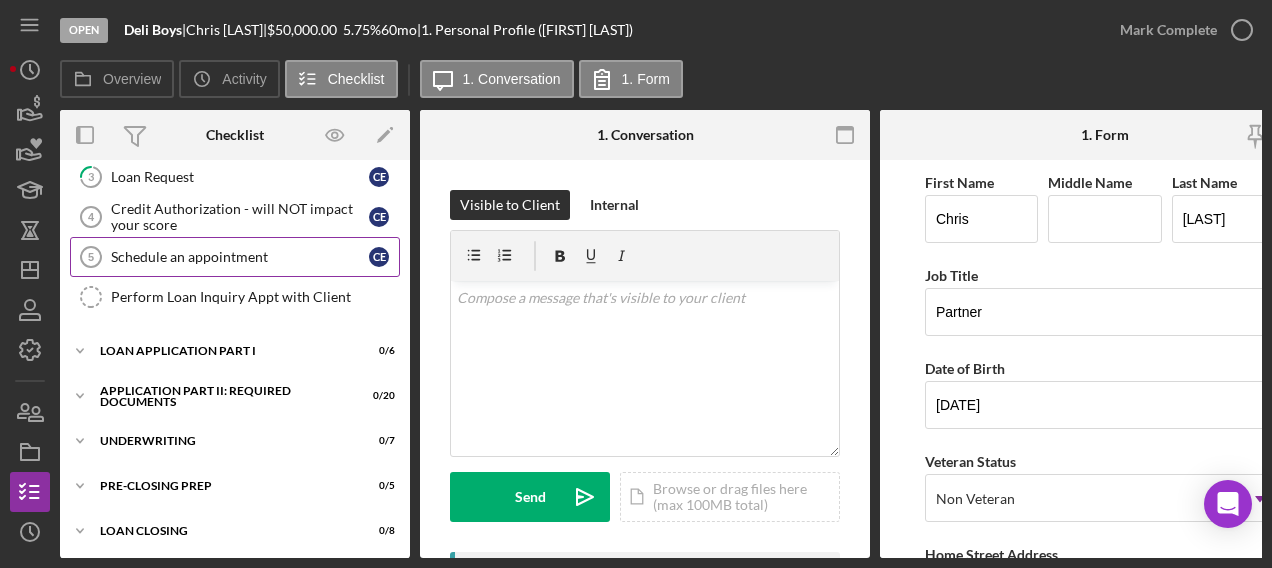 scroll, scrollTop: 135, scrollLeft: 0, axis: vertical 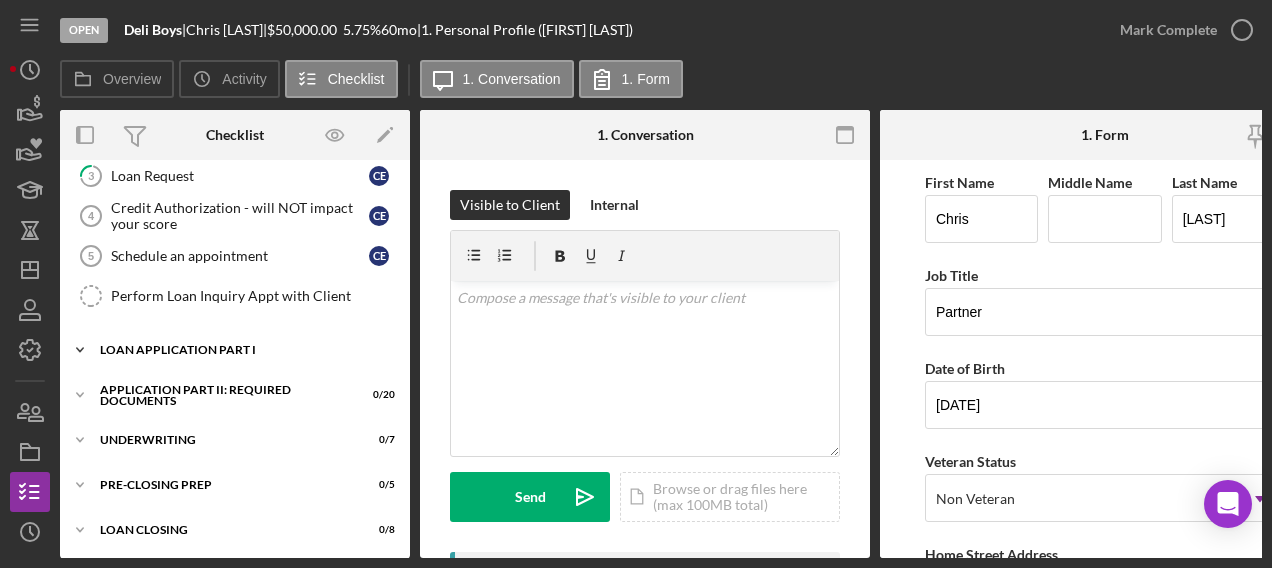 click on "Loan Application Part I" at bounding box center (242, 350) 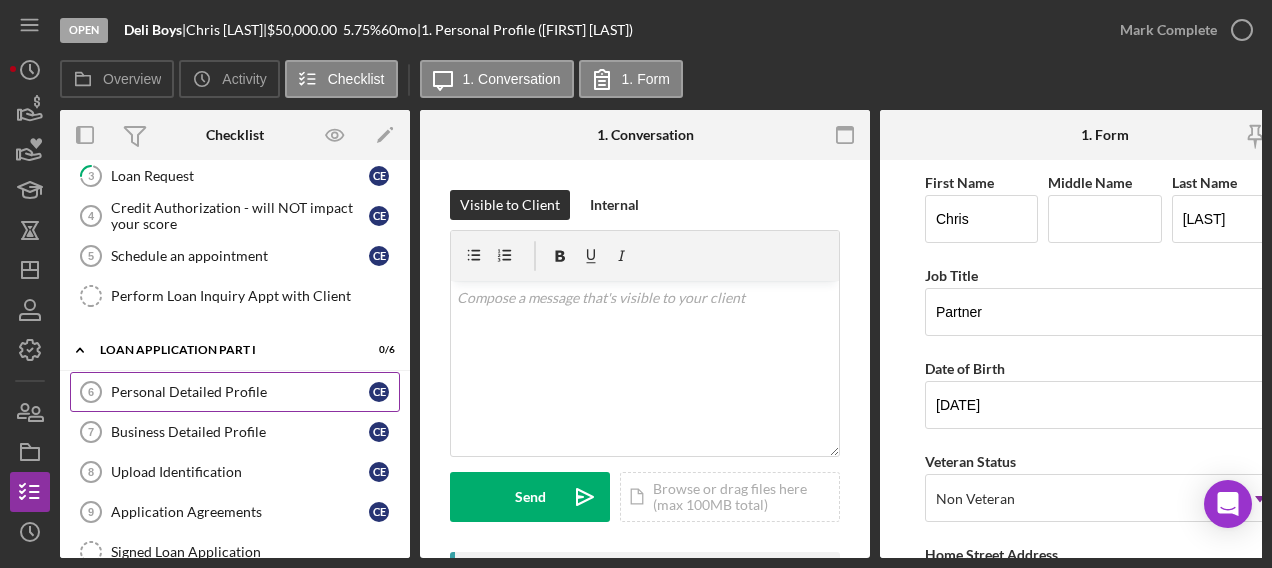 click on "Personal Detailed Profile" at bounding box center [240, 392] 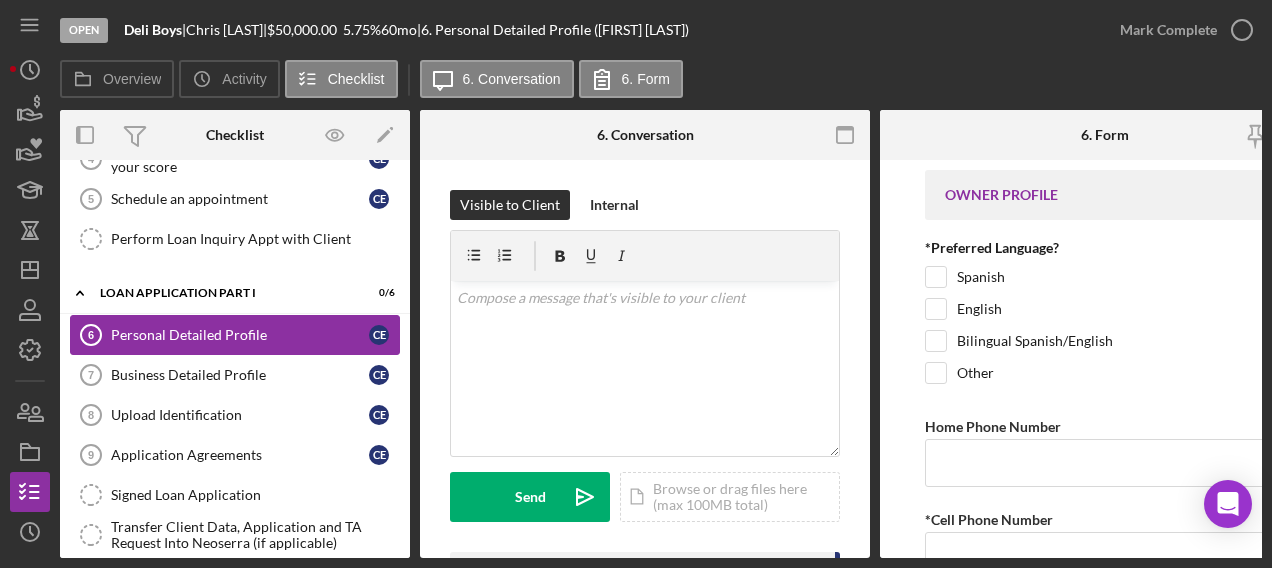scroll, scrollTop: 196, scrollLeft: 0, axis: vertical 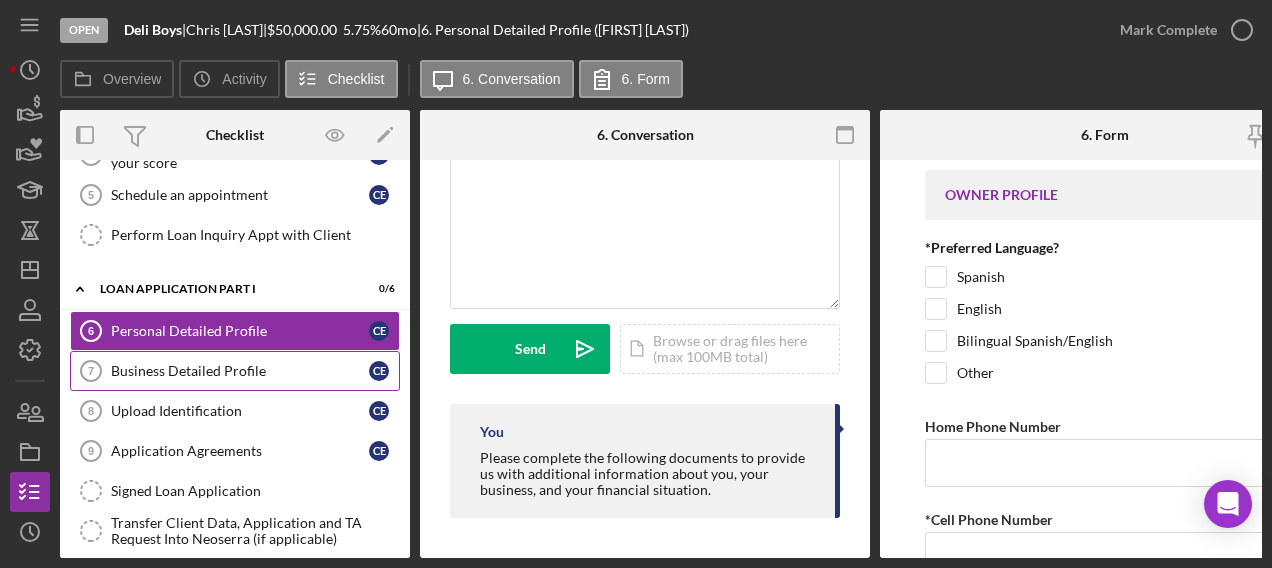click on "Business Detailed Profile 7 Business Detailed Profile [INITIALS] [LAST]" at bounding box center [235, 371] 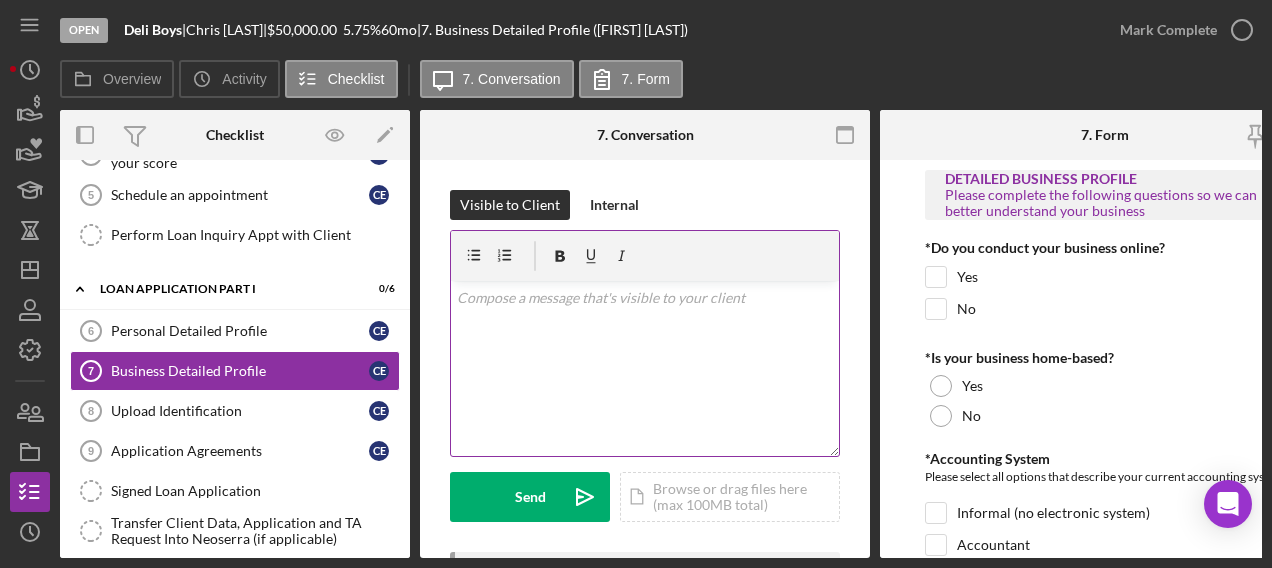 scroll, scrollTop: 230, scrollLeft: 0, axis: vertical 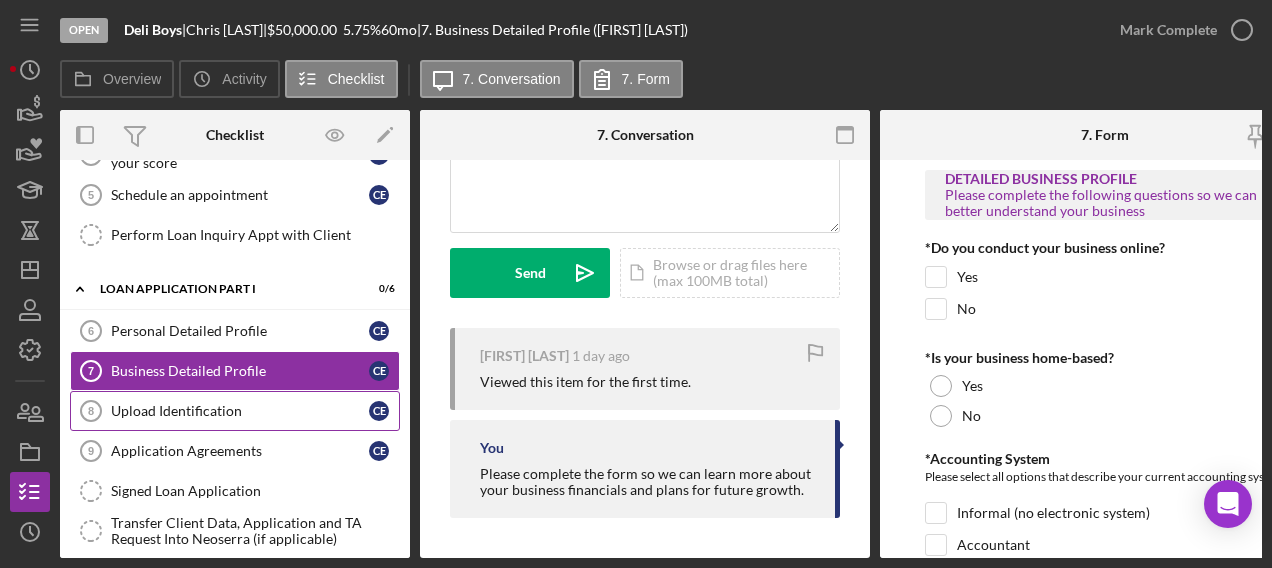 click on "Upload Identification" at bounding box center [240, 411] 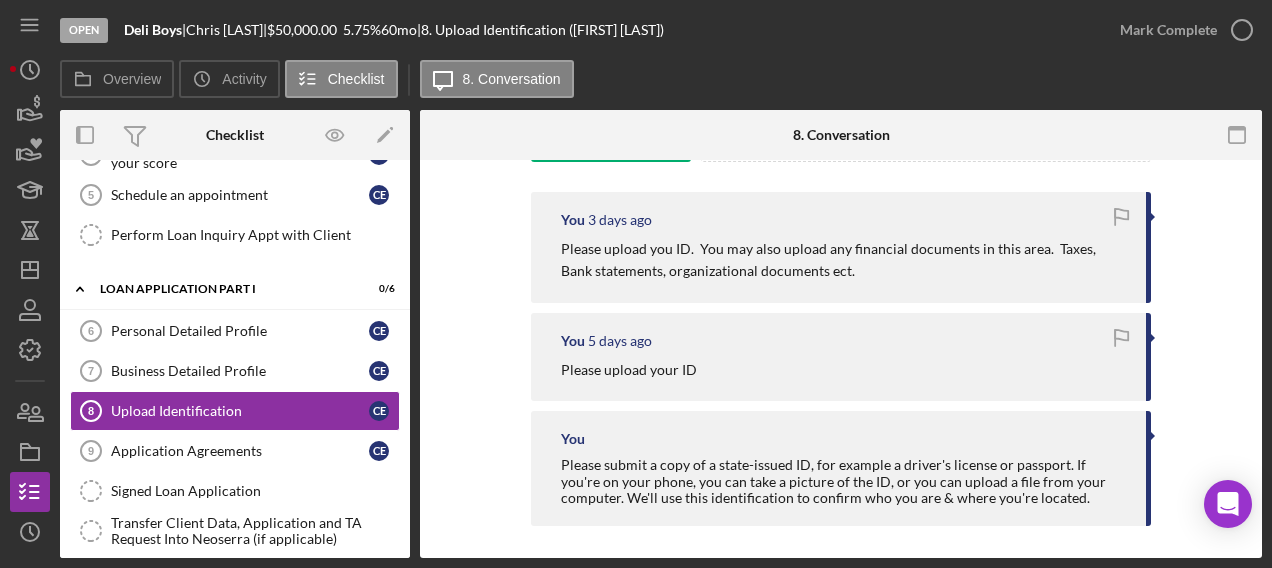 scroll, scrollTop: 367, scrollLeft: 0, axis: vertical 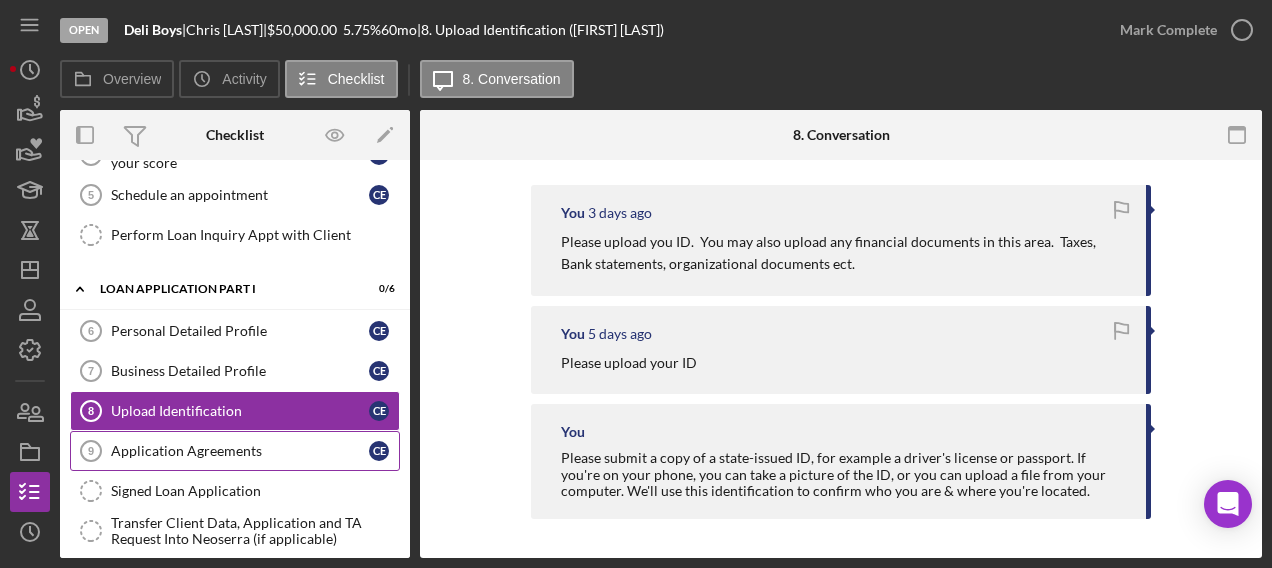 click on "Application Agreements" at bounding box center [240, 451] 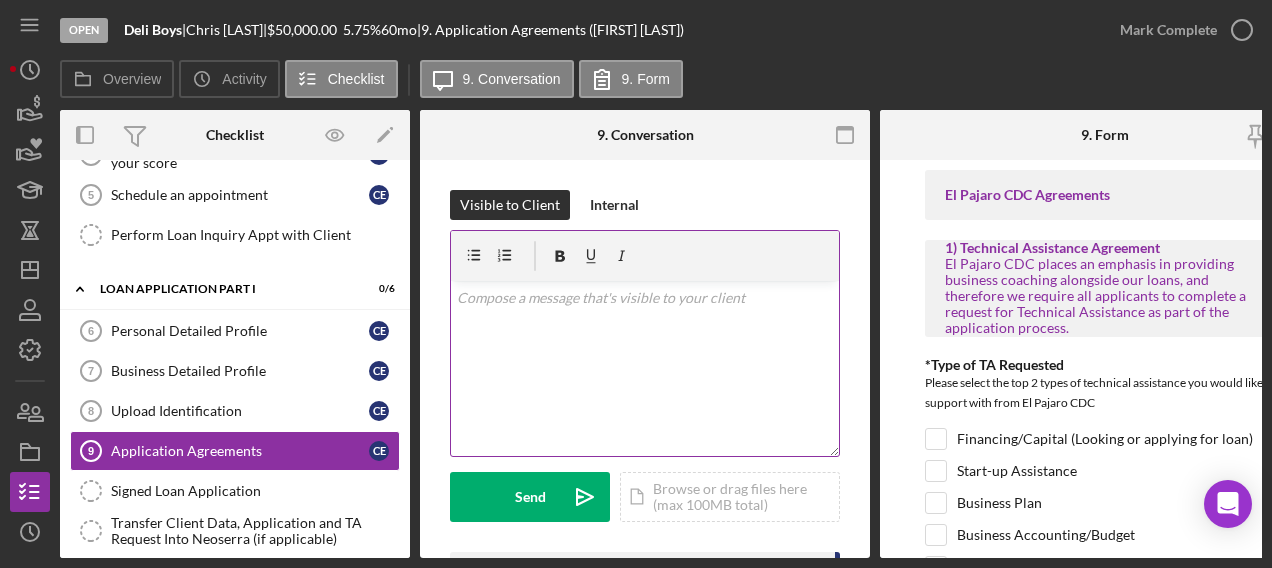 scroll, scrollTop: 234, scrollLeft: 0, axis: vertical 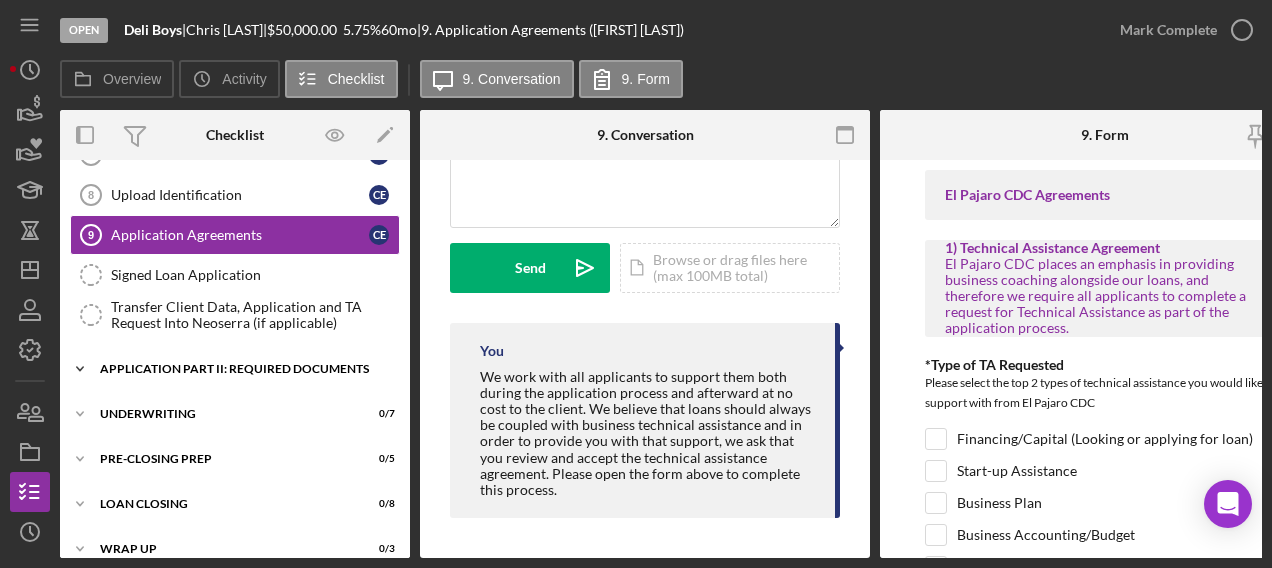 click on "Application Part II: Required Documents" at bounding box center [242, 369] 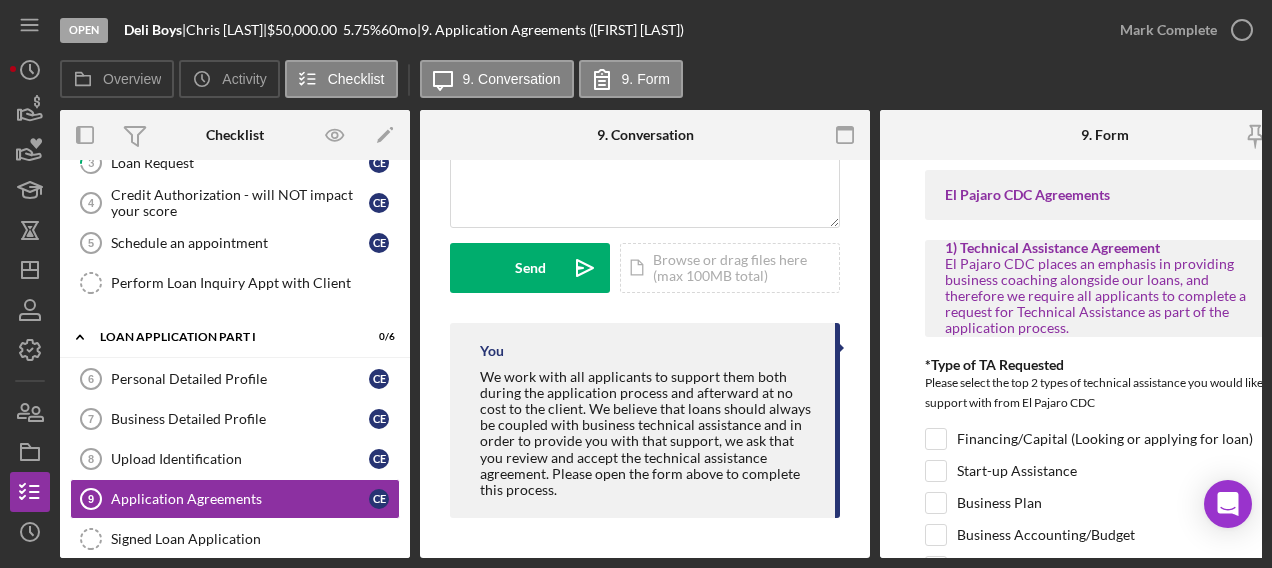 scroll, scrollTop: 0, scrollLeft: 0, axis: both 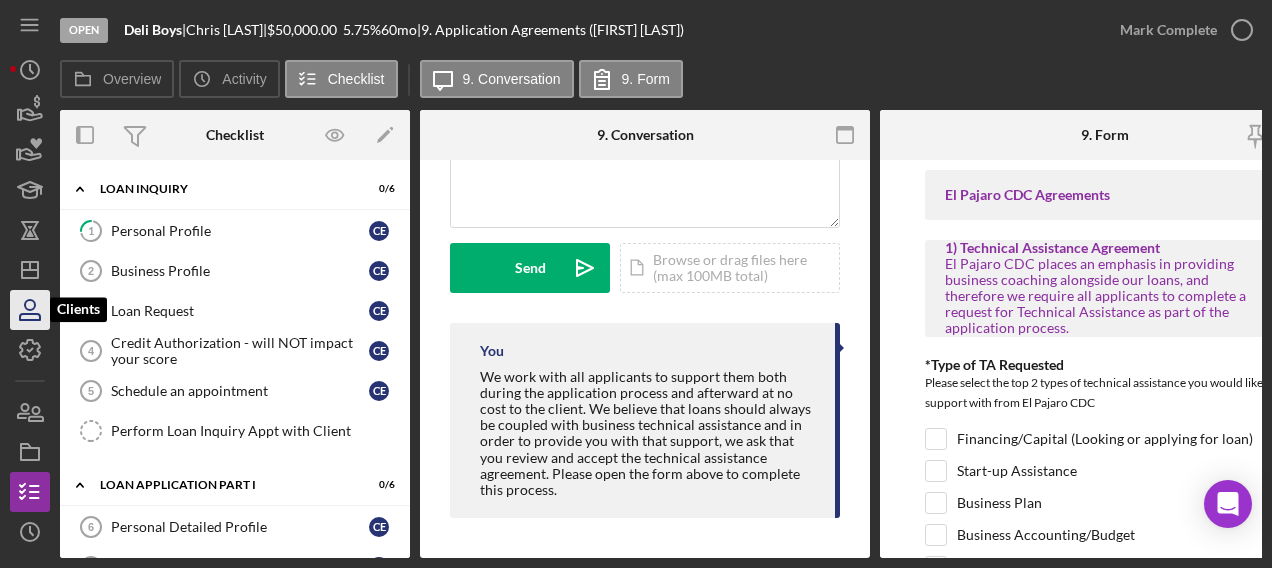 click 